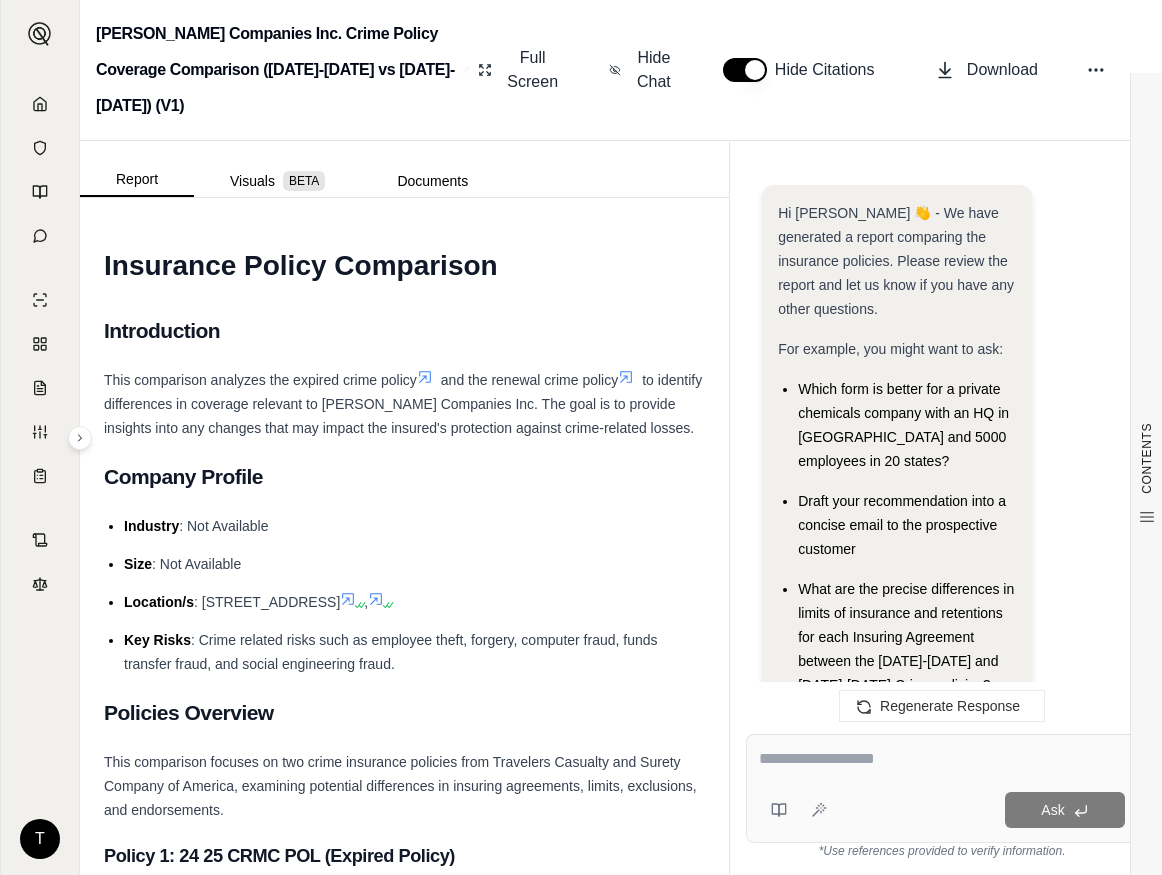 scroll, scrollTop: 0, scrollLeft: 0, axis: both 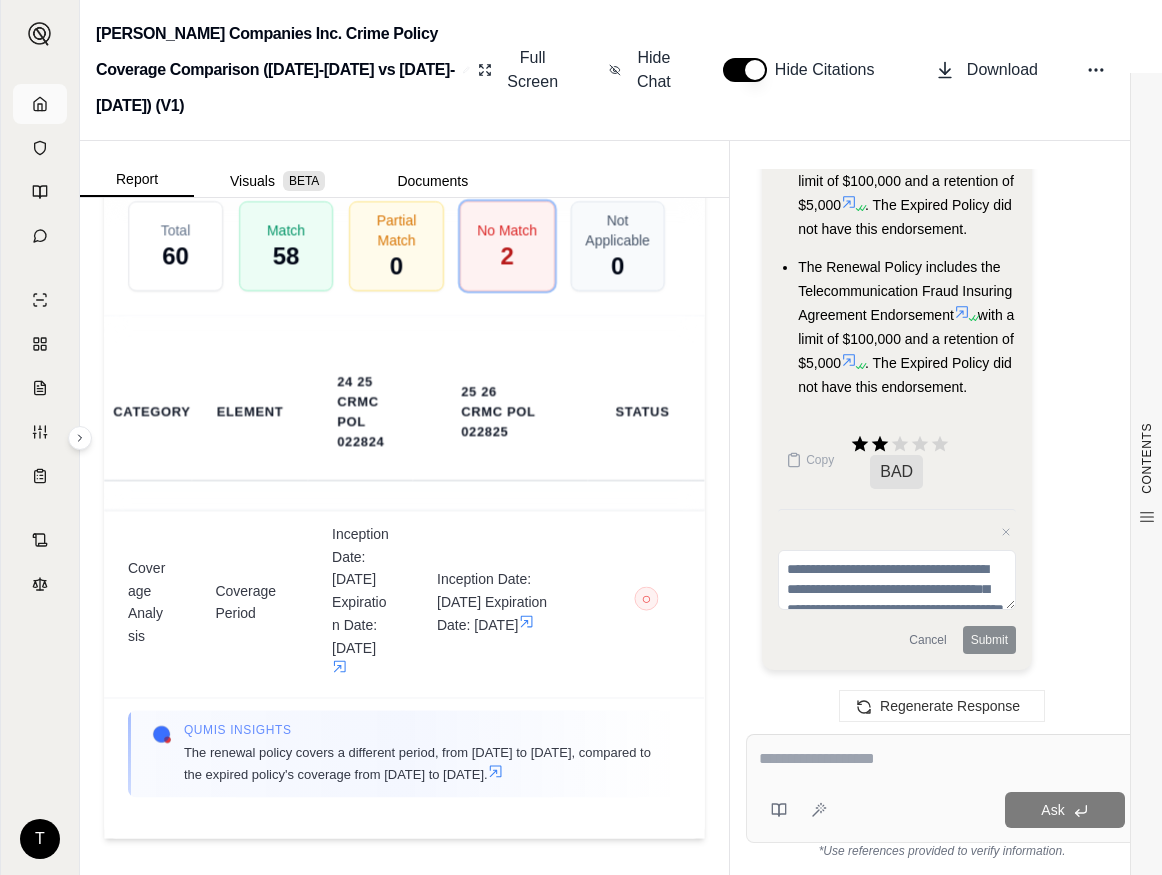 click at bounding box center [40, 104] 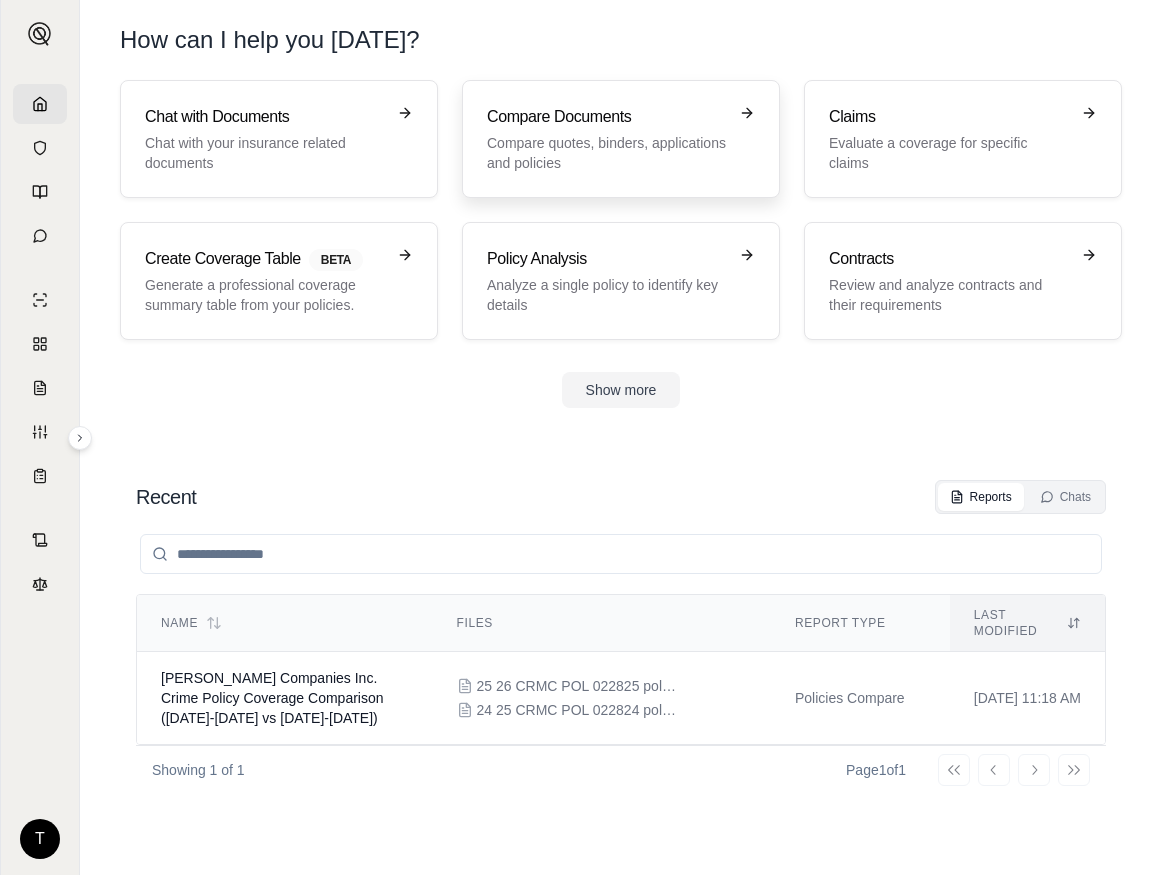 click on "Compare Documents" at bounding box center [607, 117] 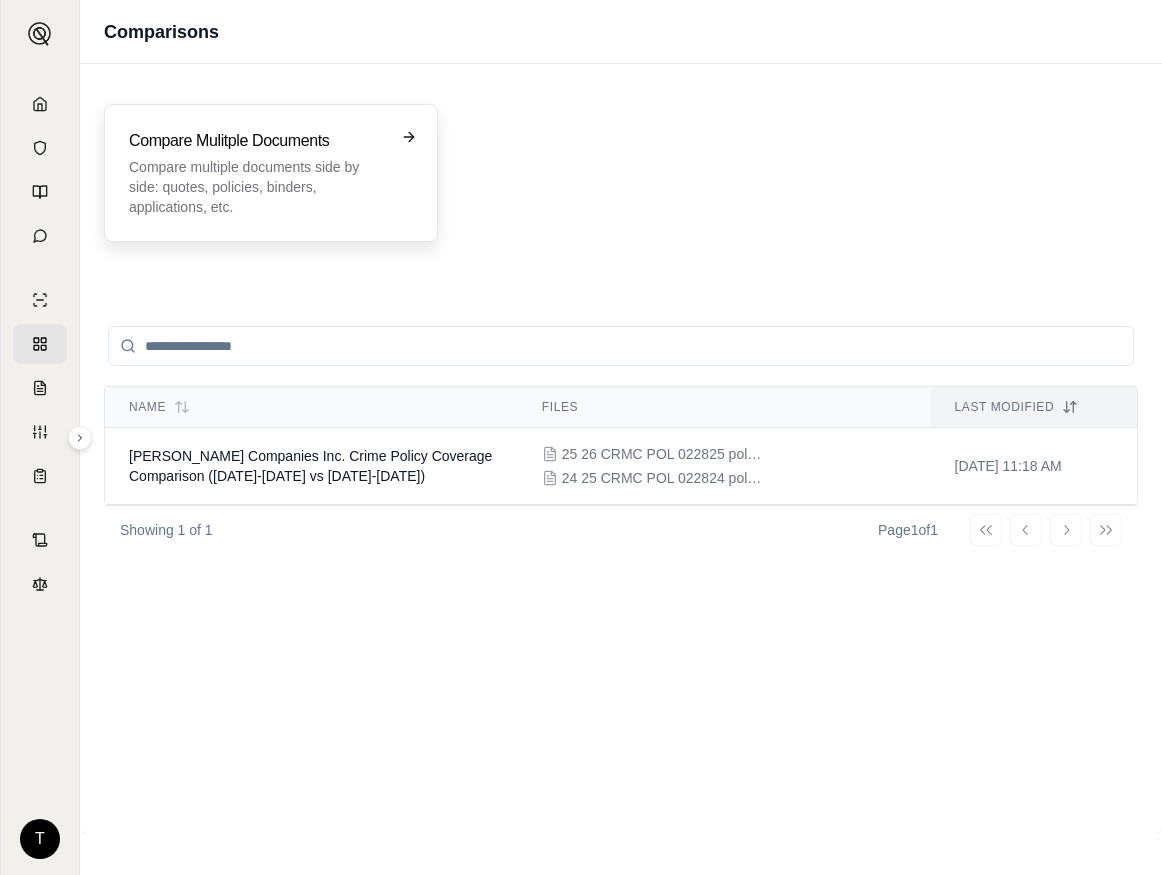click on "Compare Mulitple Documents" at bounding box center [257, 141] 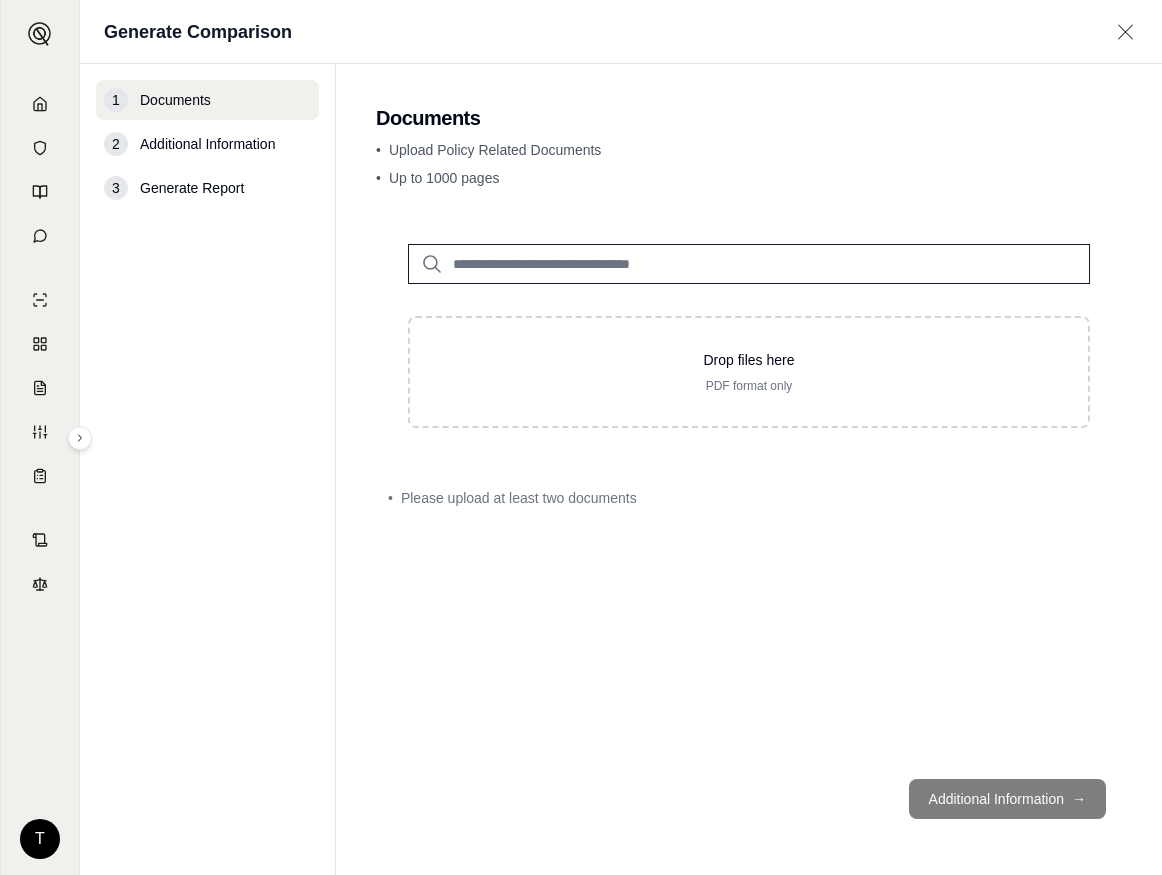 click on "Drop files here PDF format only • Please upload at least two documents" at bounding box center [749, 487] 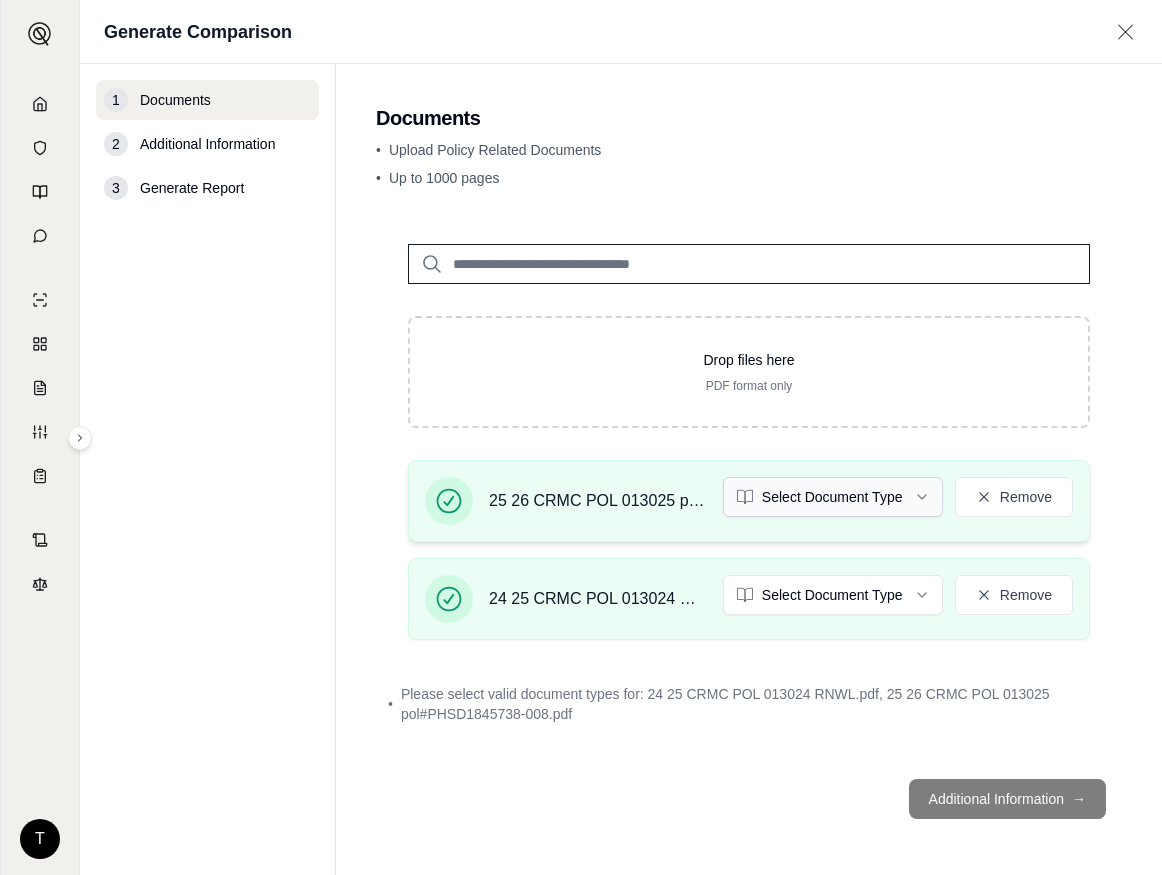 click on "T Generate Comparison 1 Documents 2 Additional Information 3 Generate Report Documents • Upload Policy Related Documents • Up to 1000 pages Drop files here PDF format only 25 26 CRMC POL 013025 pol#PHSD1845738-008.pdf Select Document Type Remove 24 25 CRMC POL 013024 RNWL.pdf Select Document Type Remove • Please select valid document types for: 24 25 CRMC POL 013024 RNWL.pdf,
25 26 CRMC POL 013025 pol#PHSD1845738-008.pdf Additional Information →" at bounding box center (581, 437) 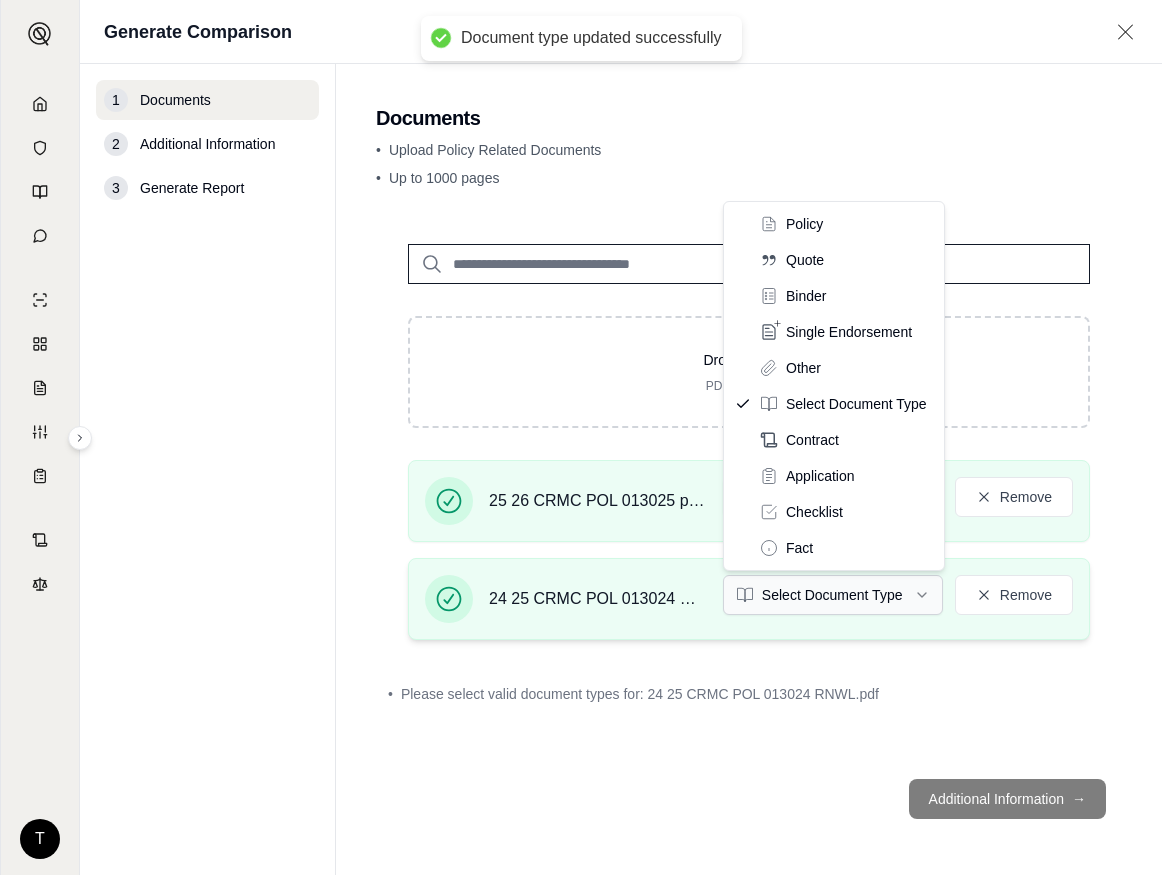 click on "Document type updated successfully T Generate Comparison 1 Documents 2 Additional Information 3 Generate Report Documents • Upload Policy Related Documents • Up to 1000 pages Drop files here PDF format only 25 26 CRMC POL 013025 pol#PHSD1845738-008.pdf Policy Remove 24 25 CRMC POL 013024 RNWL.pdf Select Document Type Remove • Please select valid document types for: 24 25 CRMC POL 013024 RNWL.pdf Additional Information →
Policy Quote Binder Single Endorsement Other Select Document Type Contract Application Checklist Fact" at bounding box center (581, 437) 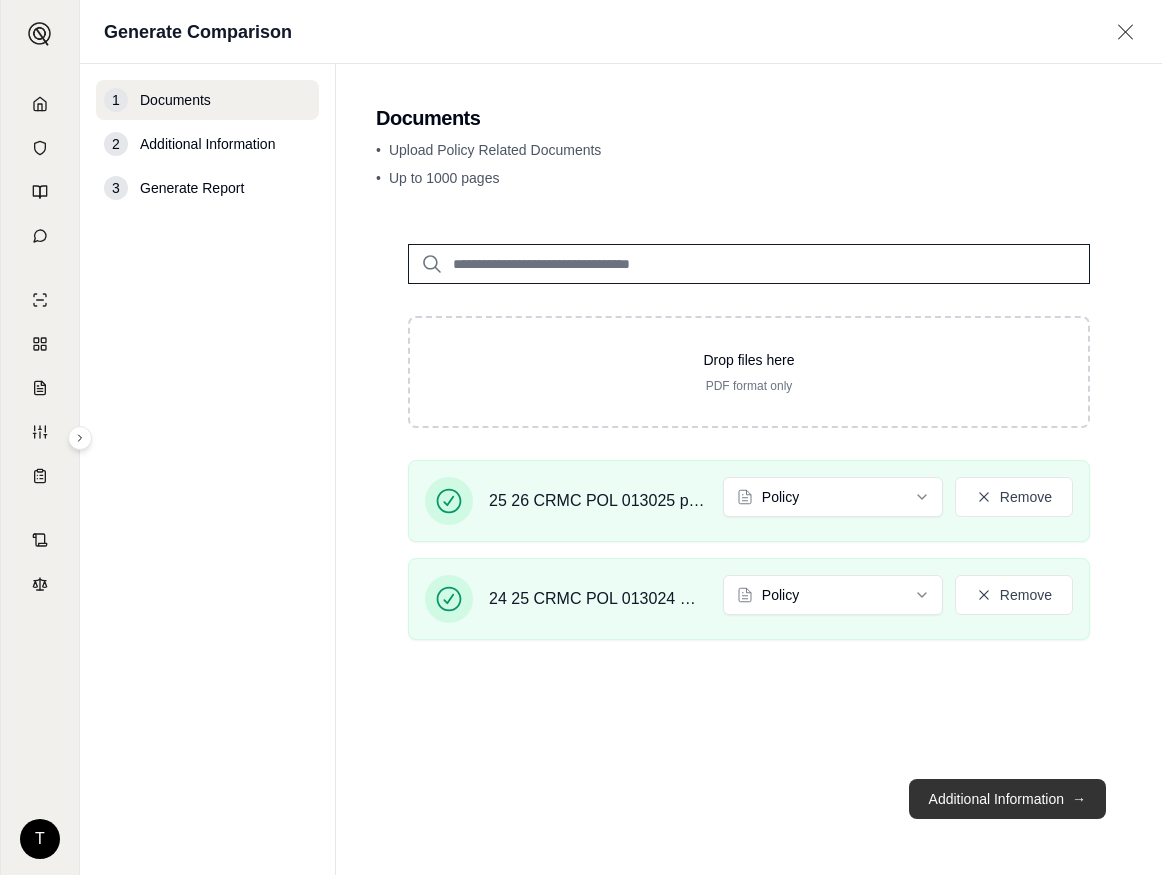 click on "Additional Information →" at bounding box center [1007, 799] 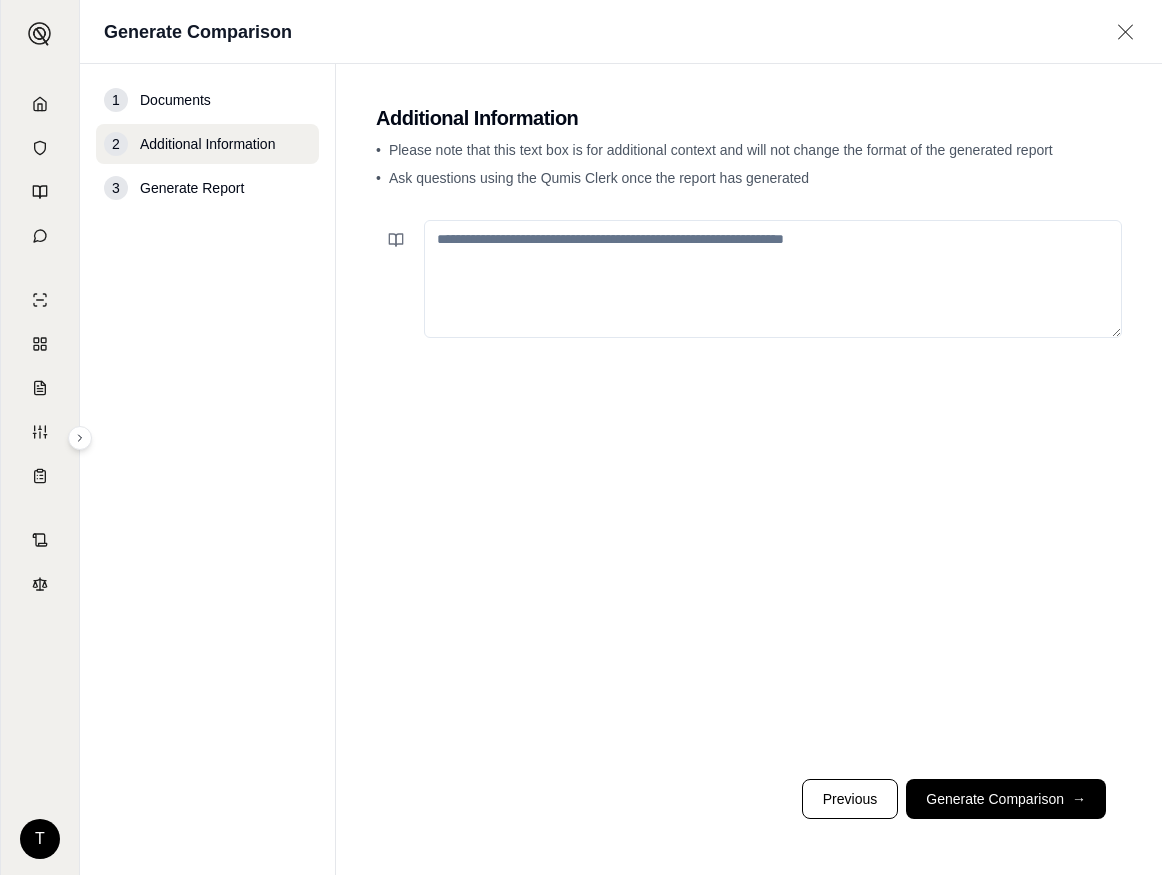 click at bounding box center (773, 279) 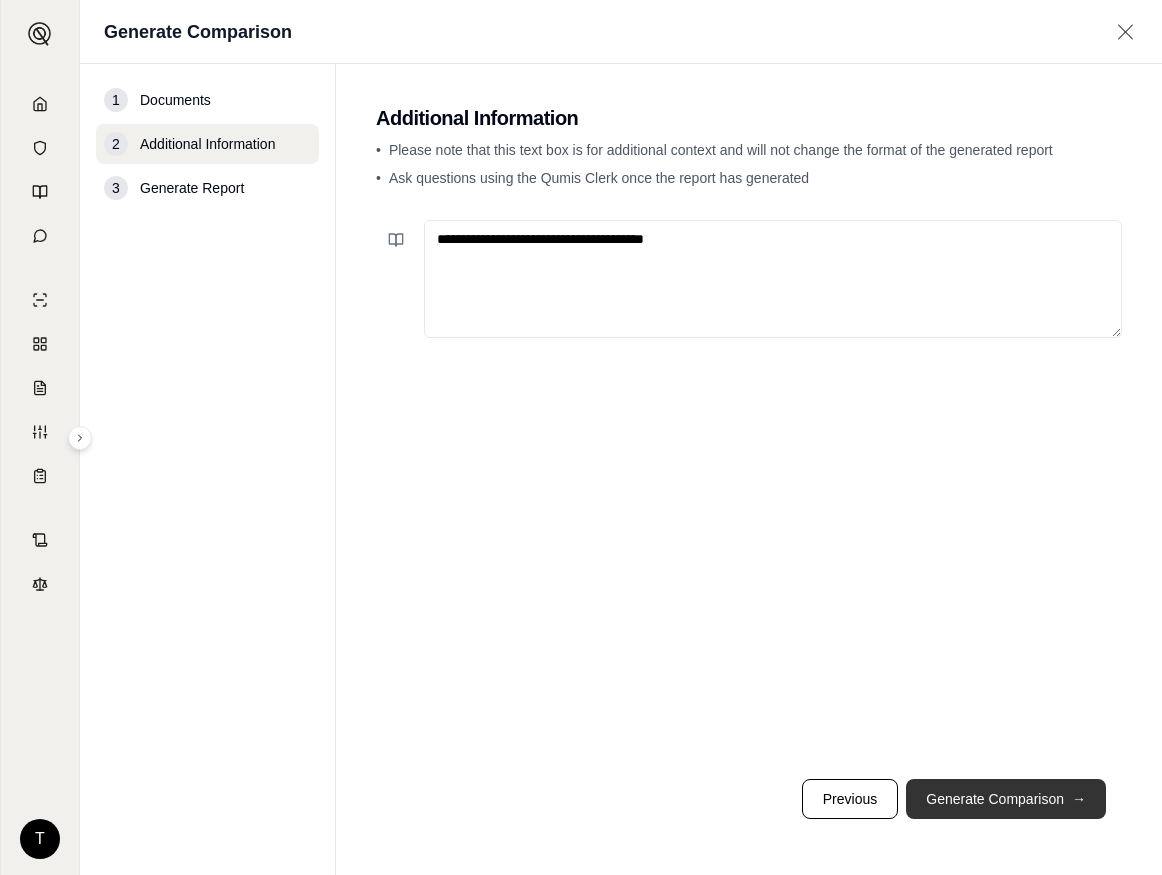 type on "**********" 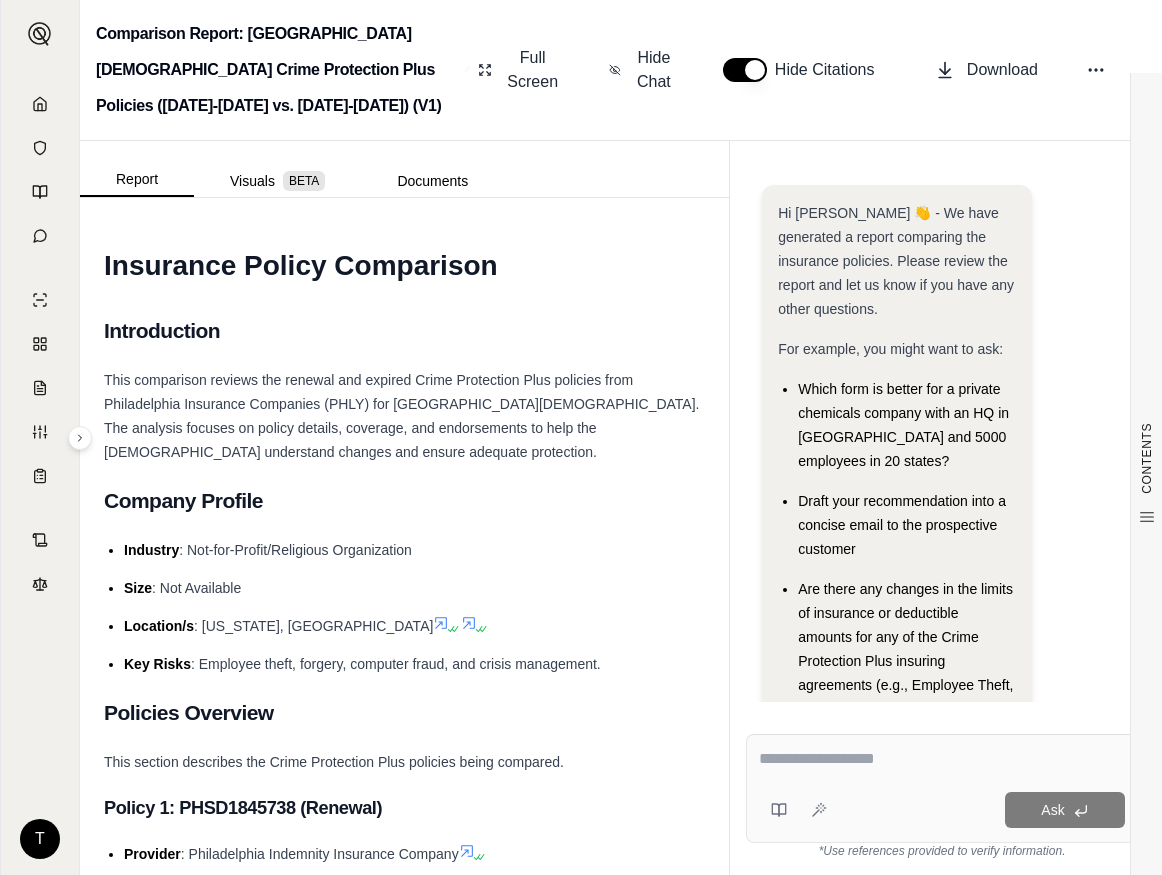 scroll, scrollTop: 308, scrollLeft: 0, axis: vertical 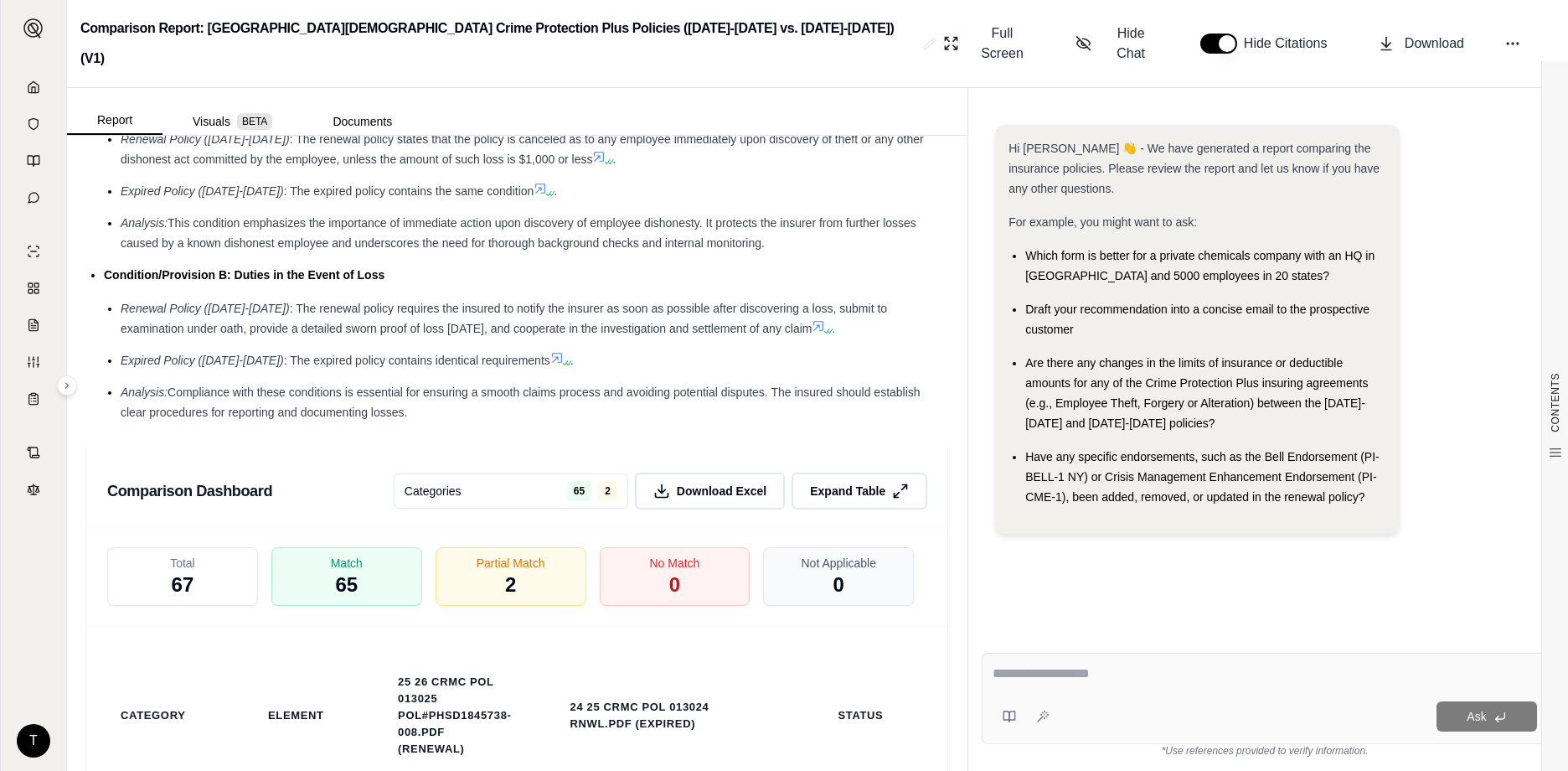 click on "T Comparison Report: [GEOGRAPHIC_DATA][DEMOGRAPHIC_DATA] Crime Protection Plus Policies ([DATE]-[DATE] vs. [DATE]-[DATE])  (V1) Full Screen Hide Chat Hide Citations Download Report Visuals BETA Documents CONTENTS Table of Contents INSURANCE POLICY COMPARISON Introduction Company Profile Policies Overview Policy 1: Phsd1845738 (Renewal) Policy 2: Phsd1845738-008 (Ex... Memorandum COMPARISON DASHBOARD Insurance Policy Comparison
Introduction
This comparison reviews the renewal and expired Crime Protection Plus policies from Philadelphia Insurance Companies (PHLY) for [GEOGRAPHIC_DATA][DEMOGRAPHIC_DATA]. The analysis focuses on policy details, coverage, and endorsements to help the [DEMOGRAPHIC_DATA] understand changes and ensure adequate protection.
Company Profile
Industry : Not-for-Profit/Religious Organization
Size : Not Available
Location/s : [US_STATE], [GEOGRAPHIC_DATA]
Key Risks : Employee theft, forgery, computer fraud, and crisis management.
Policies Overview
Policy 1: PHSD1845738 (Renewal)
Provider" at bounding box center [784, 386] 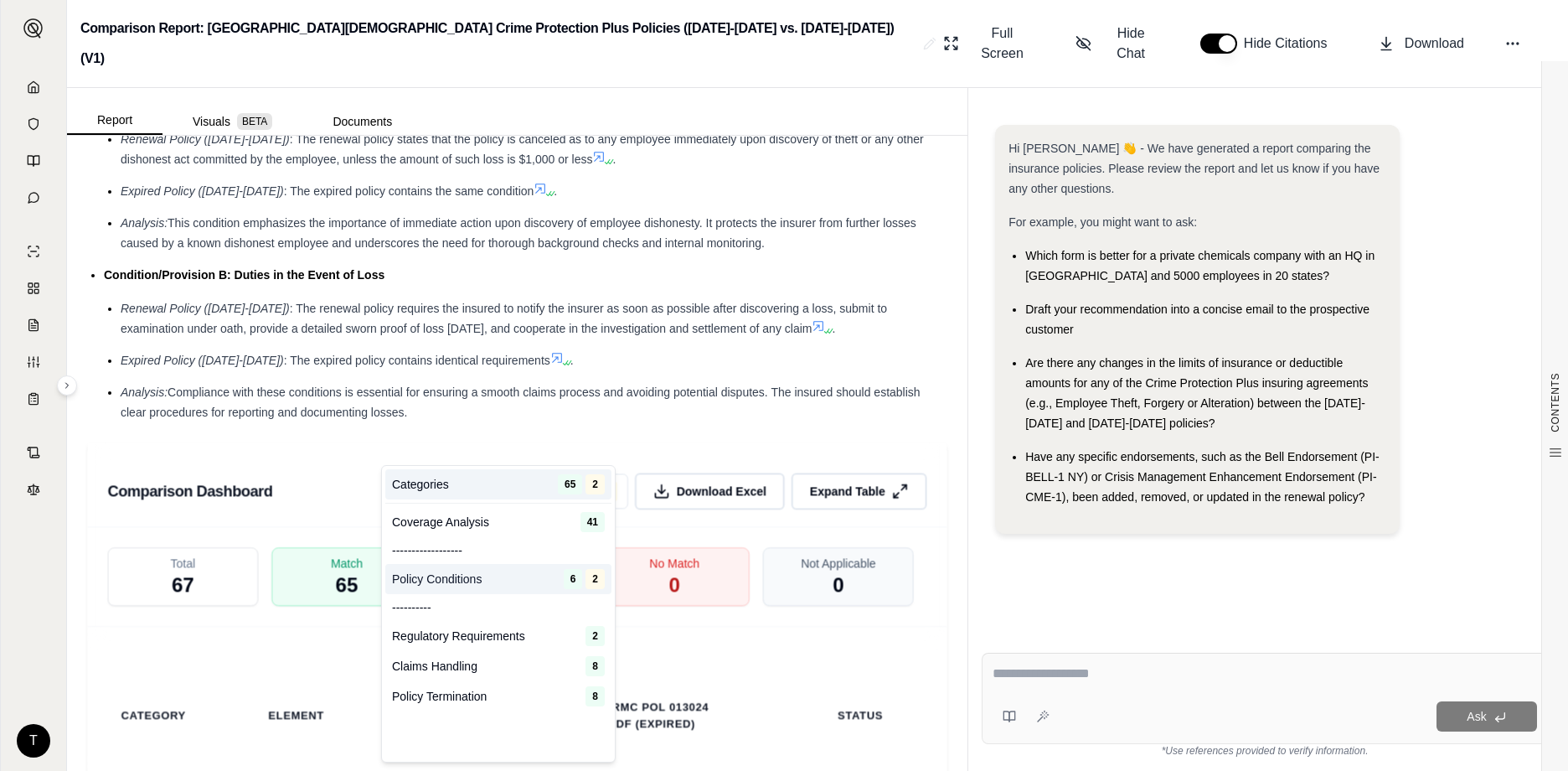click on "2" at bounding box center (595, 579) 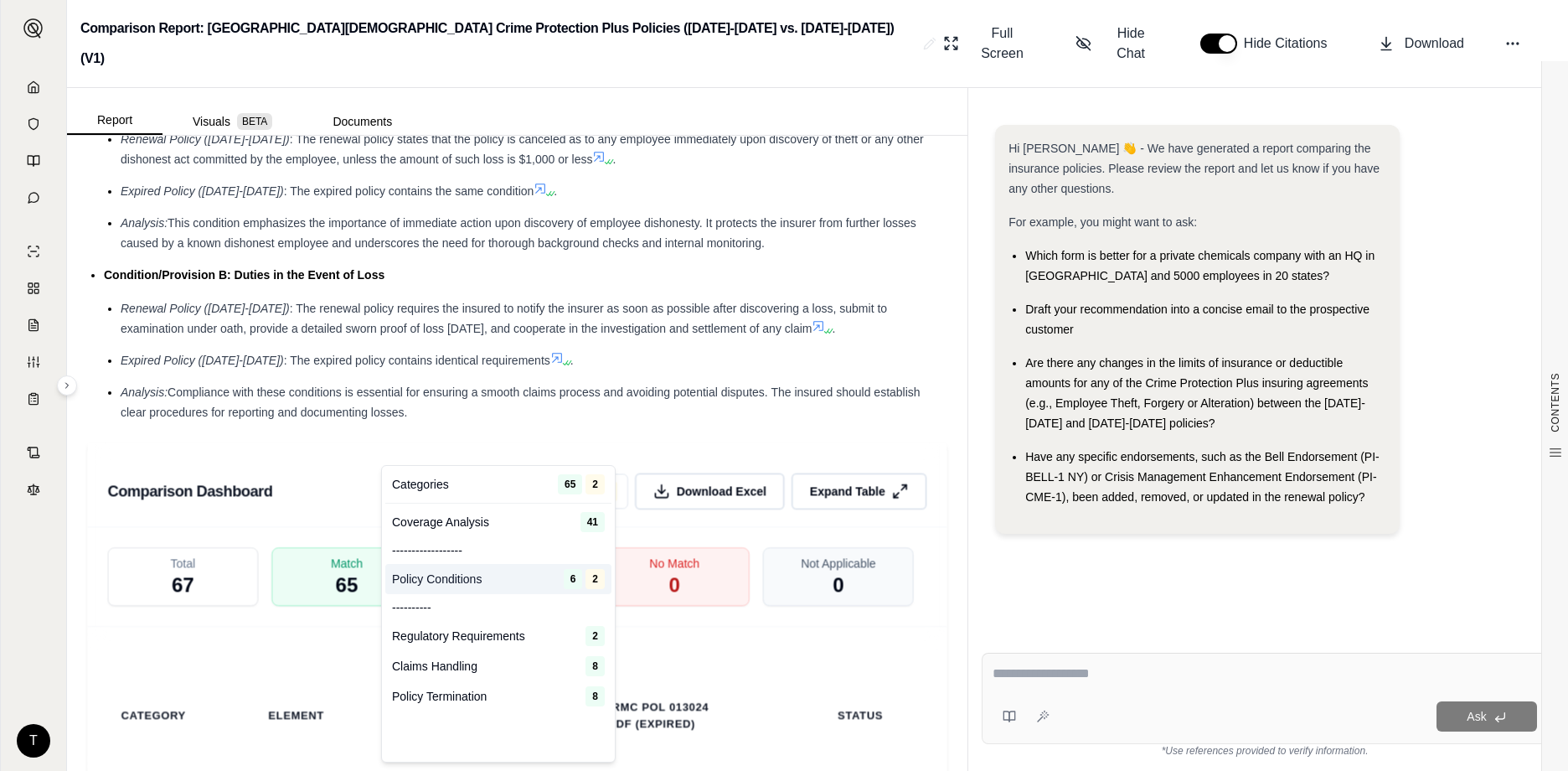 scroll, scrollTop: 1437, scrollLeft: 0, axis: vertical 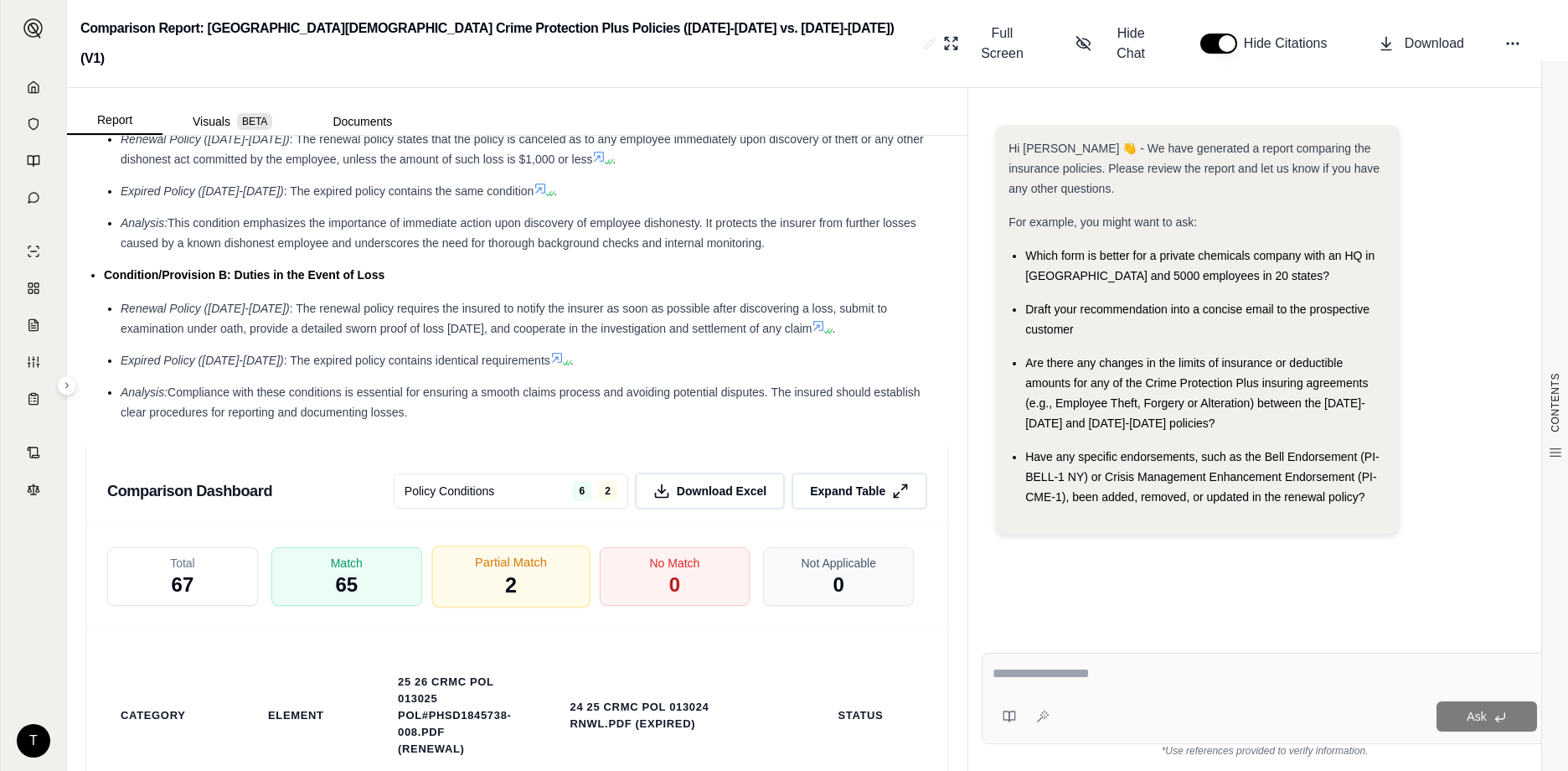 click on "2" at bounding box center [511, 586] 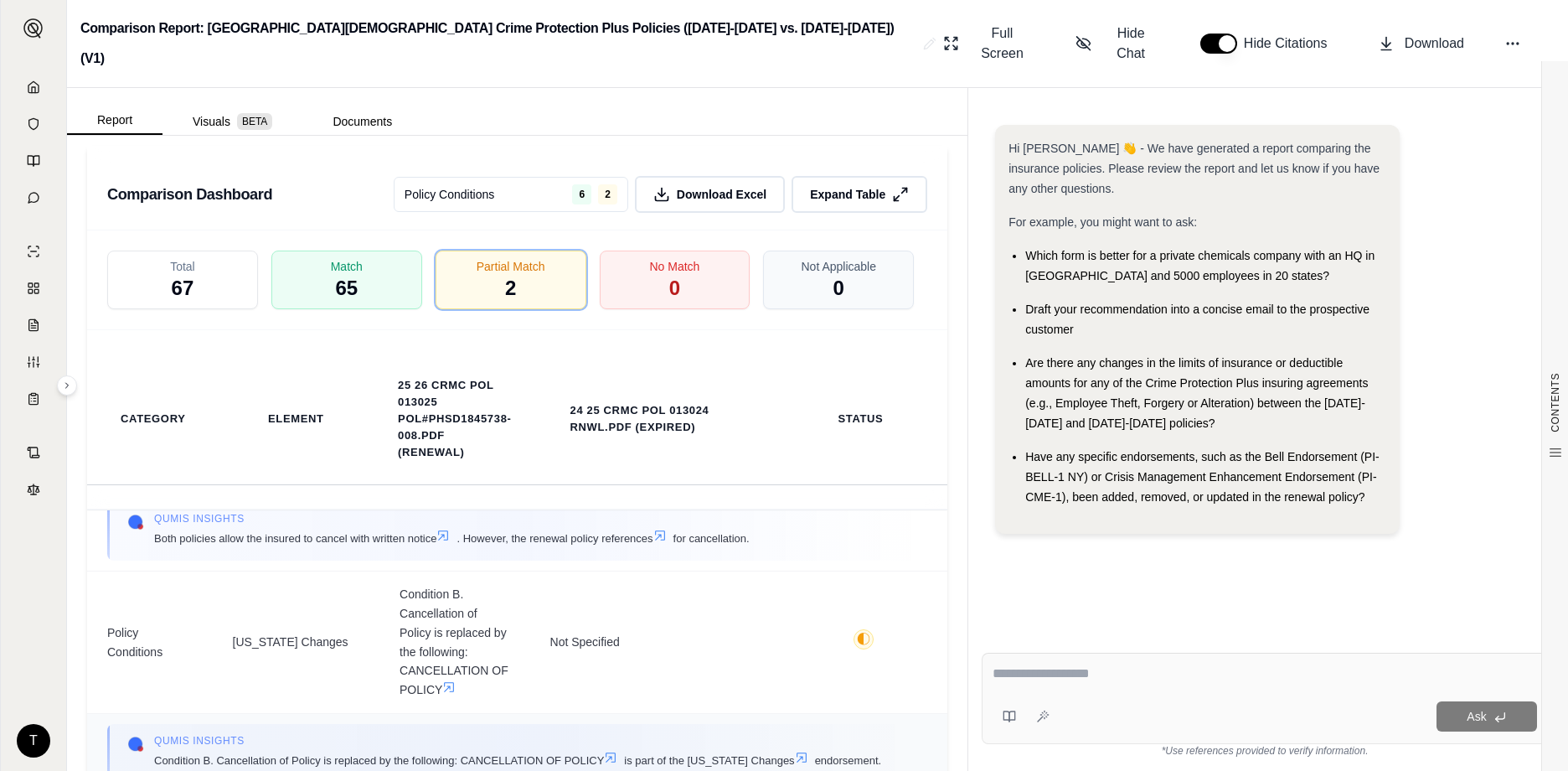 scroll, scrollTop: 3144, scrollLeft: 0, axis: vertical 